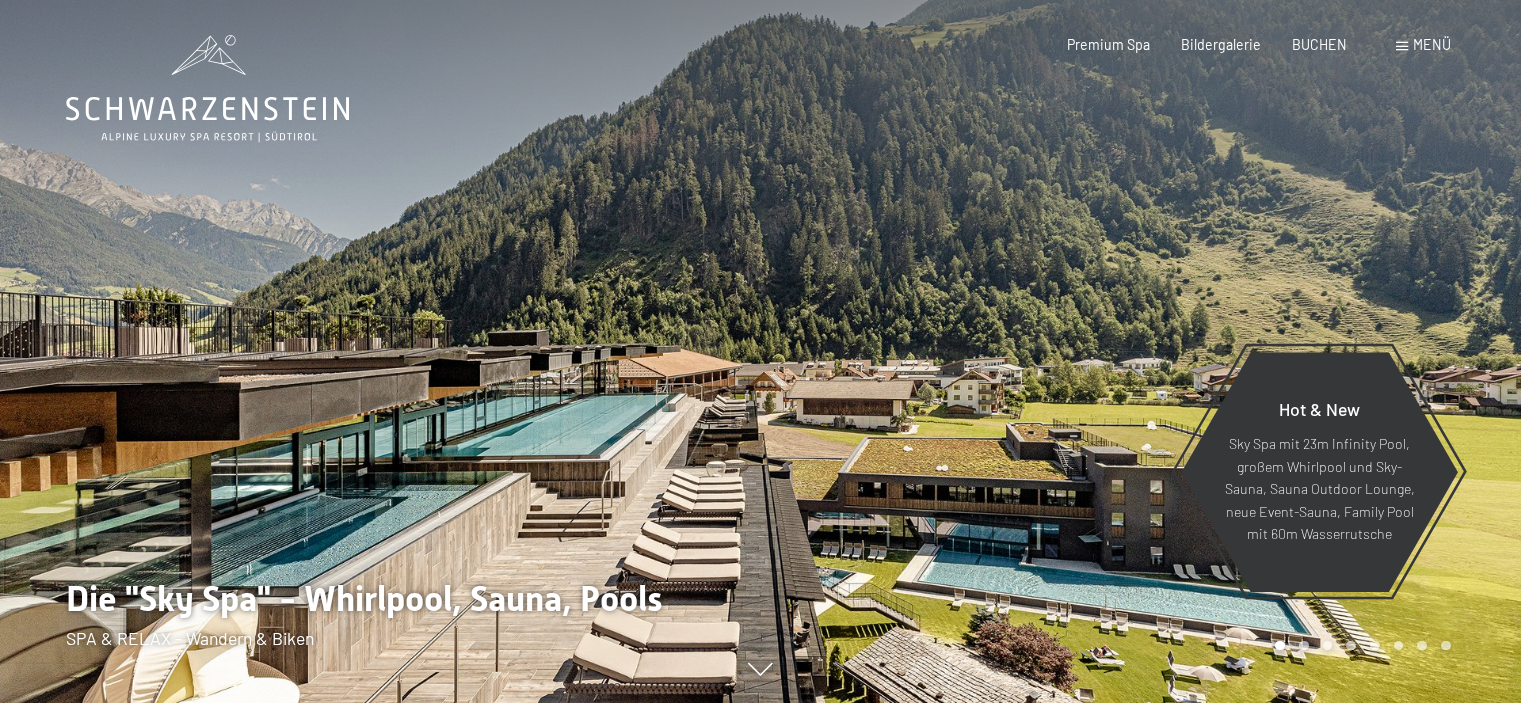 scroll, scrollTop: 0, scrollLeft: 0, axis: both 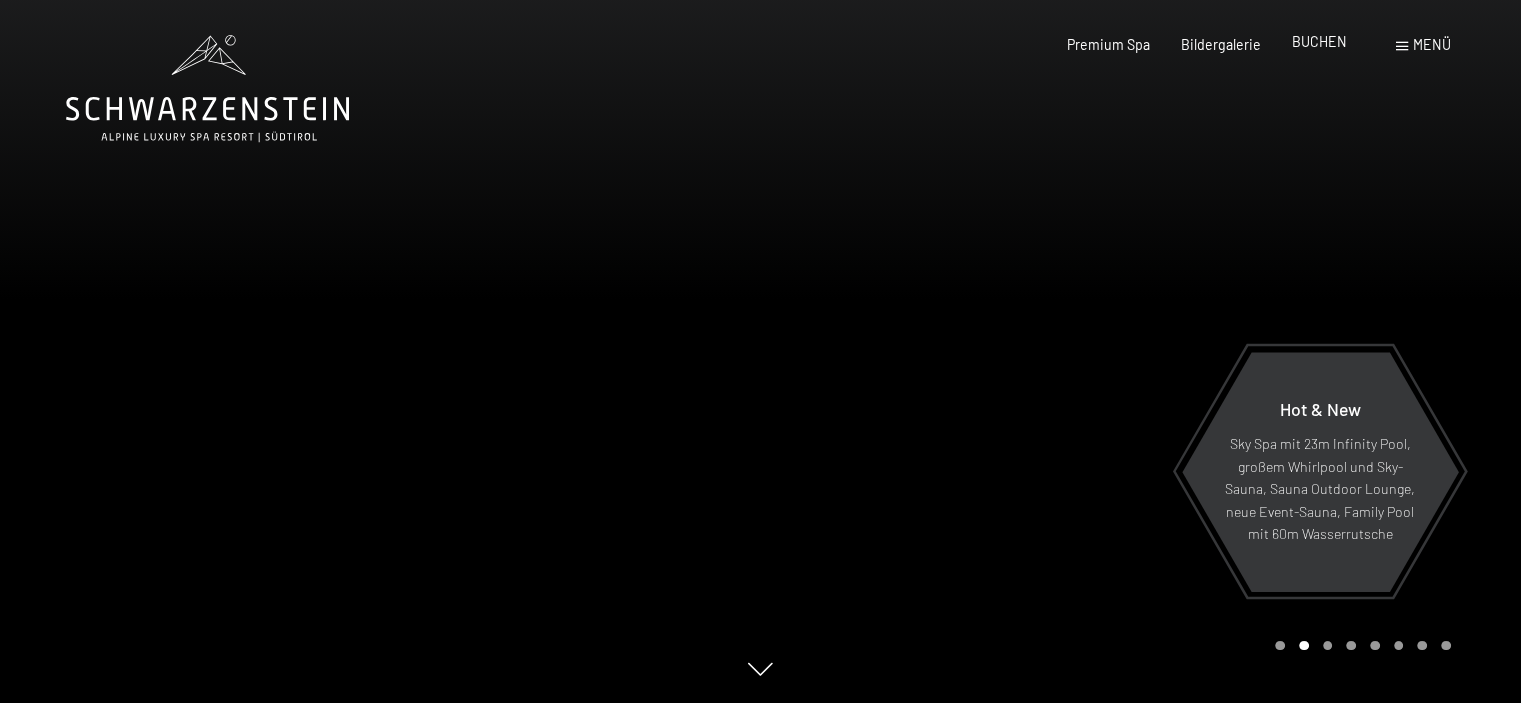 click on "BUCHEN" at bounding box center (1319, 41) 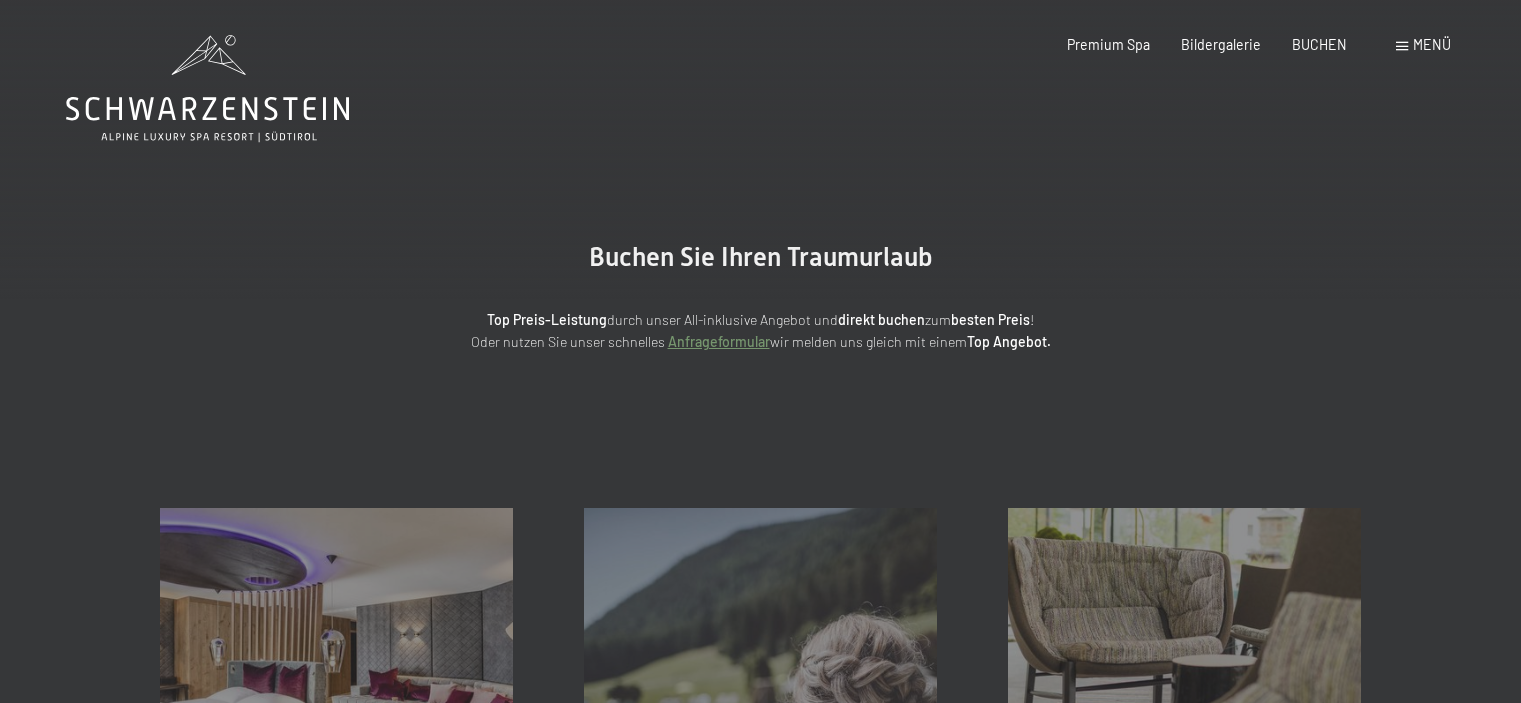 scroll, scrollTop: 0, scrollLeft: 0, axis: both 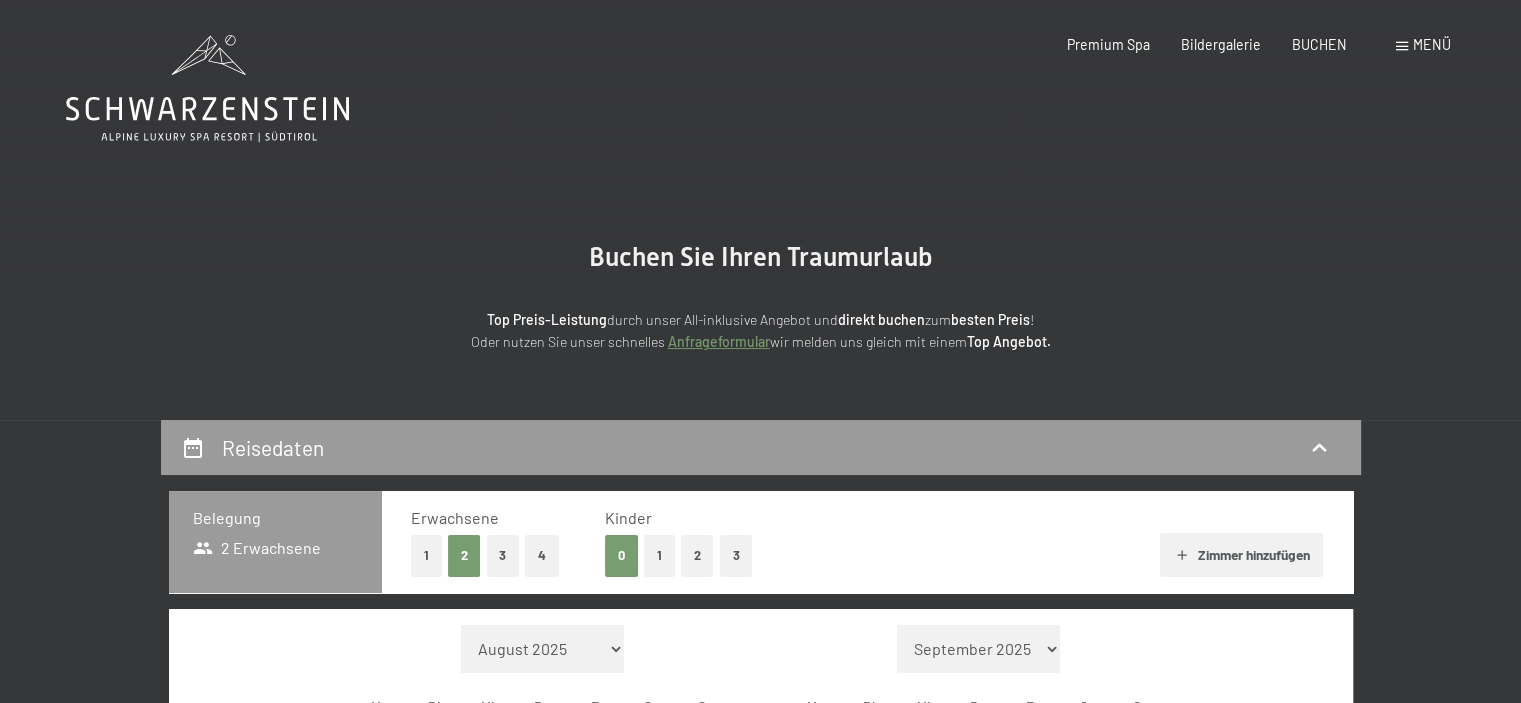 click on "BUCHEN" at bounding box center [1319, 44] 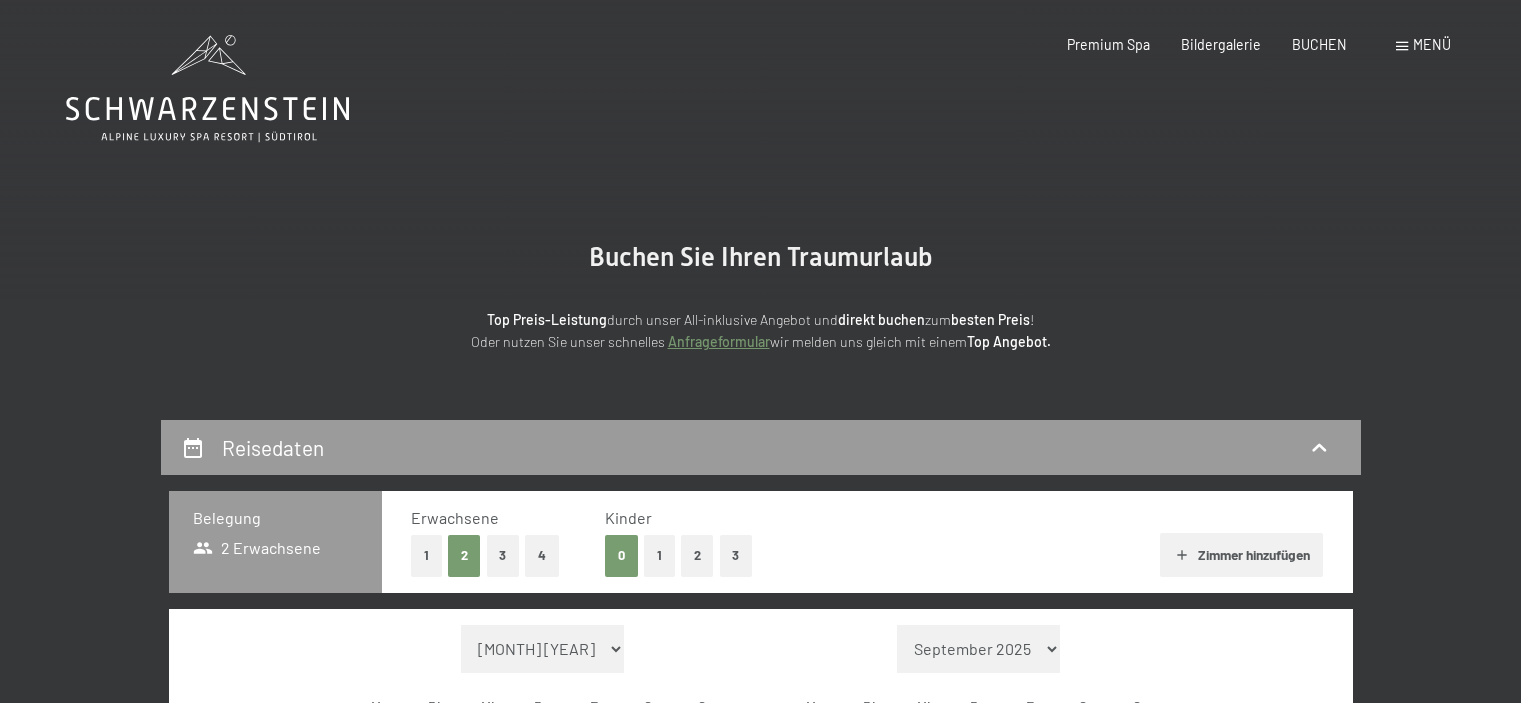 click on "BUCHEN" at bounding box center (1319, 44) 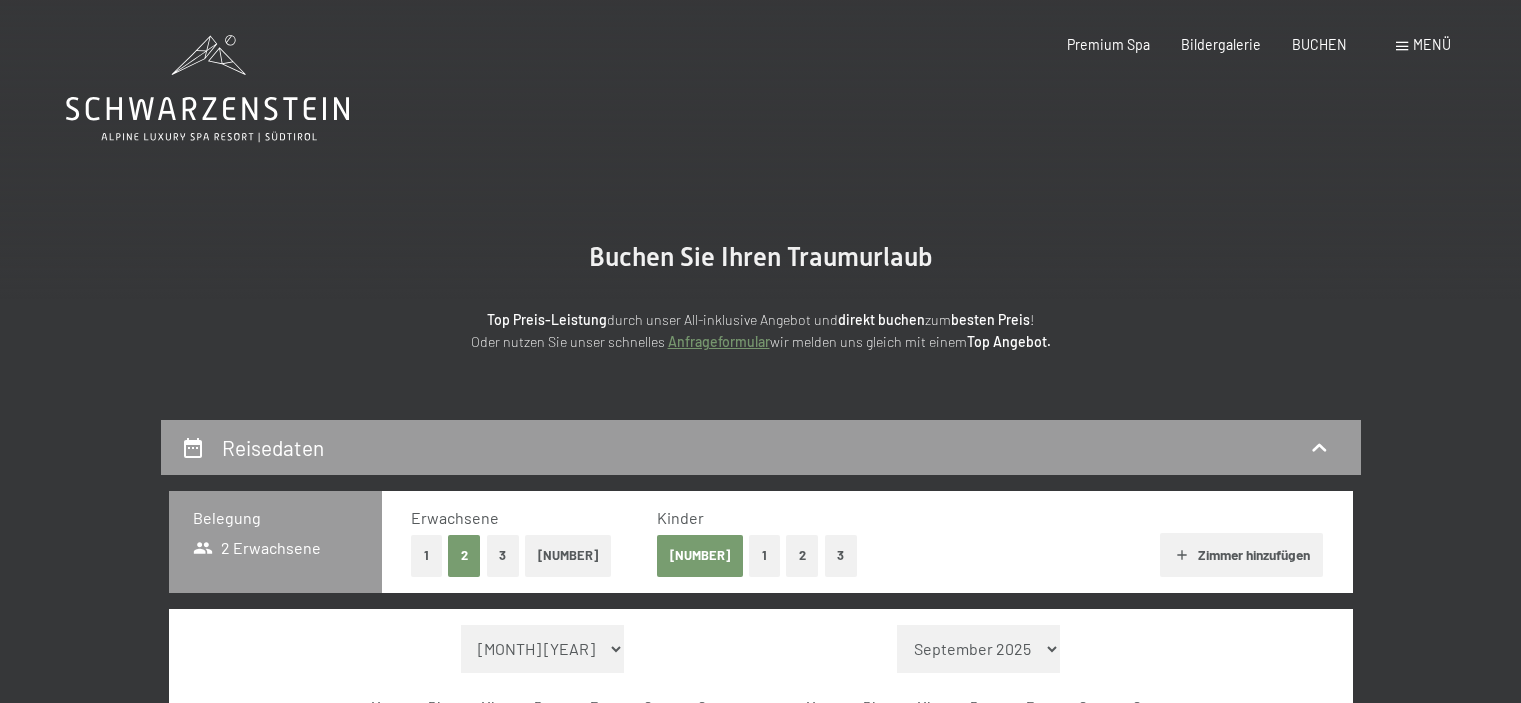 scroll, scrollTop: 0, scrollLeft: 0, axis: both 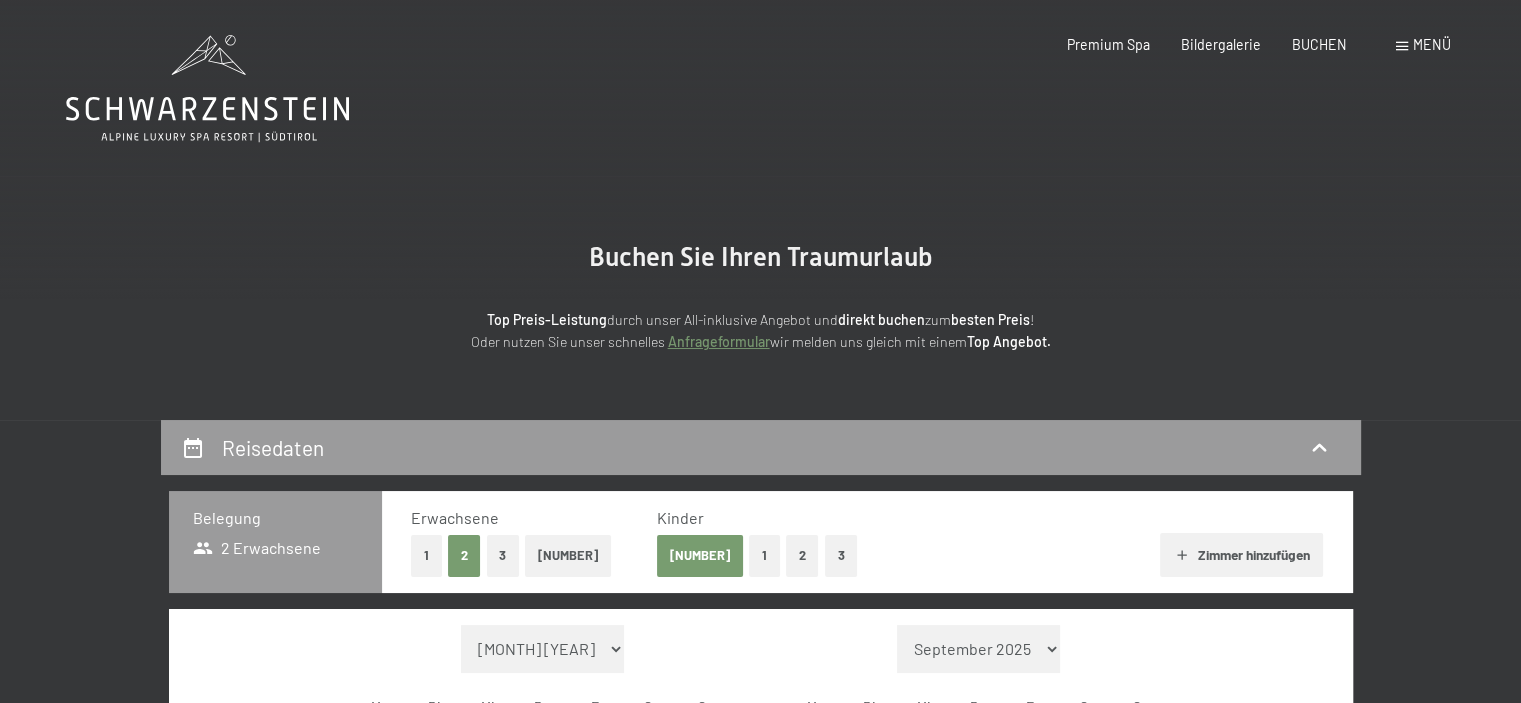 click on "Menü" at bounding box center [1432, 44] 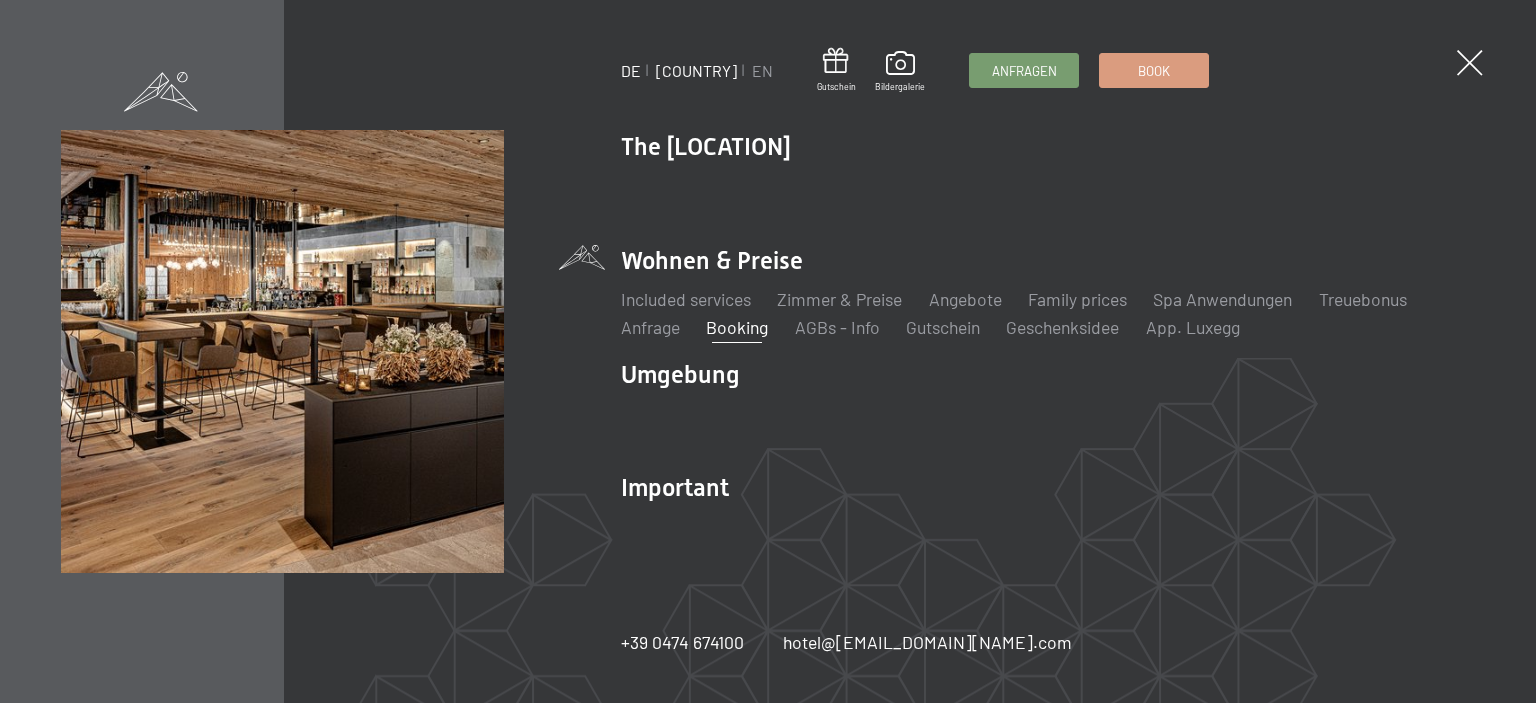 click on "IT" at bounding box center (696, 70) 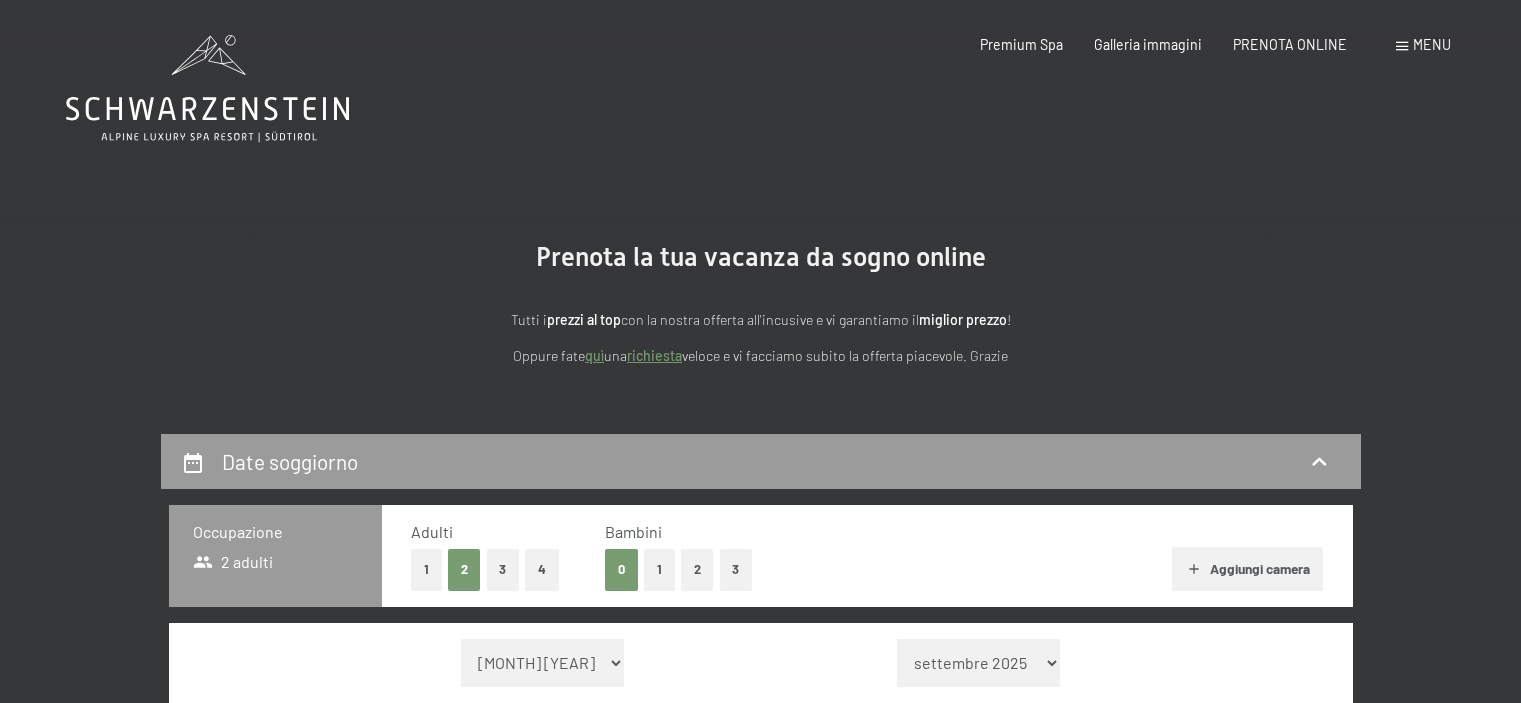 scroll, scrollTop: 0, scrollLeft: 0, axis: both 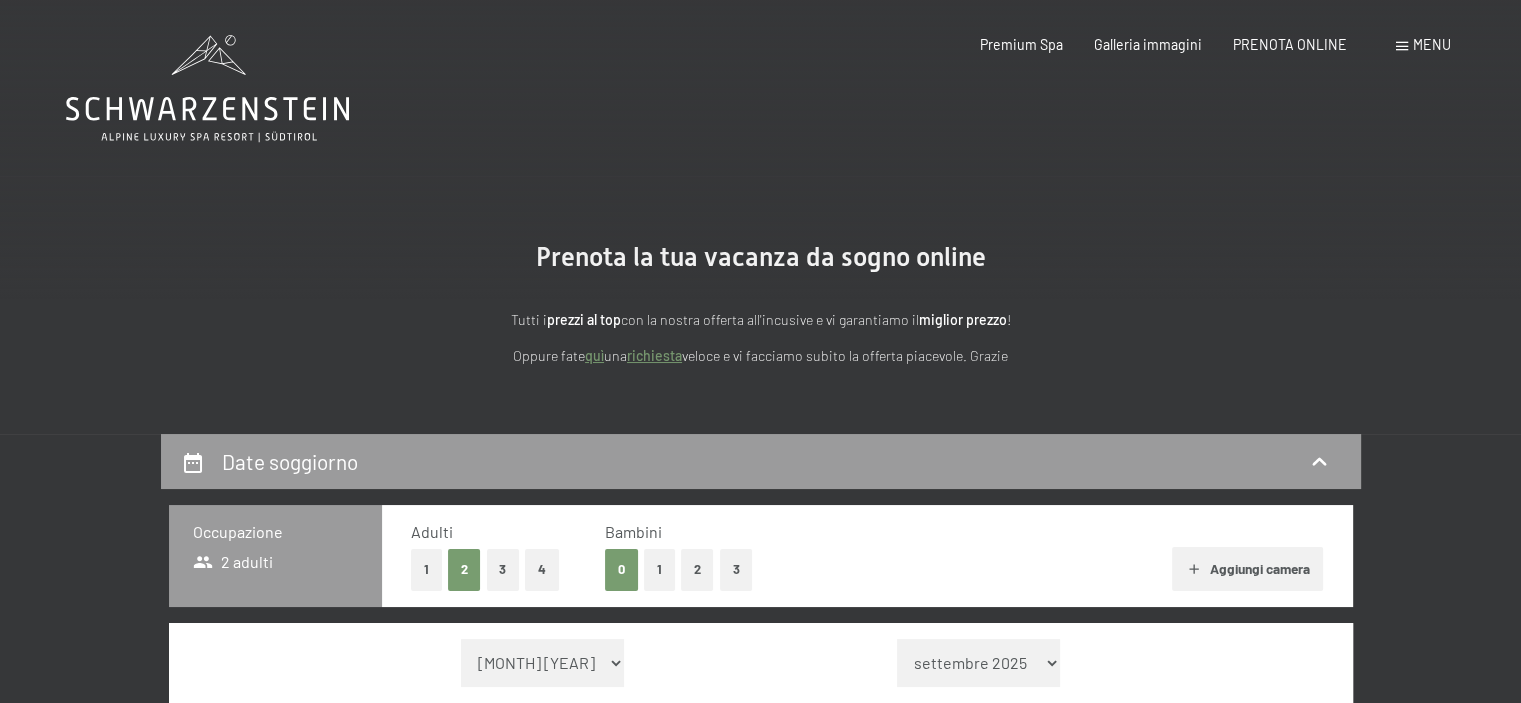 click on "1" at bounding box center (659, 569) 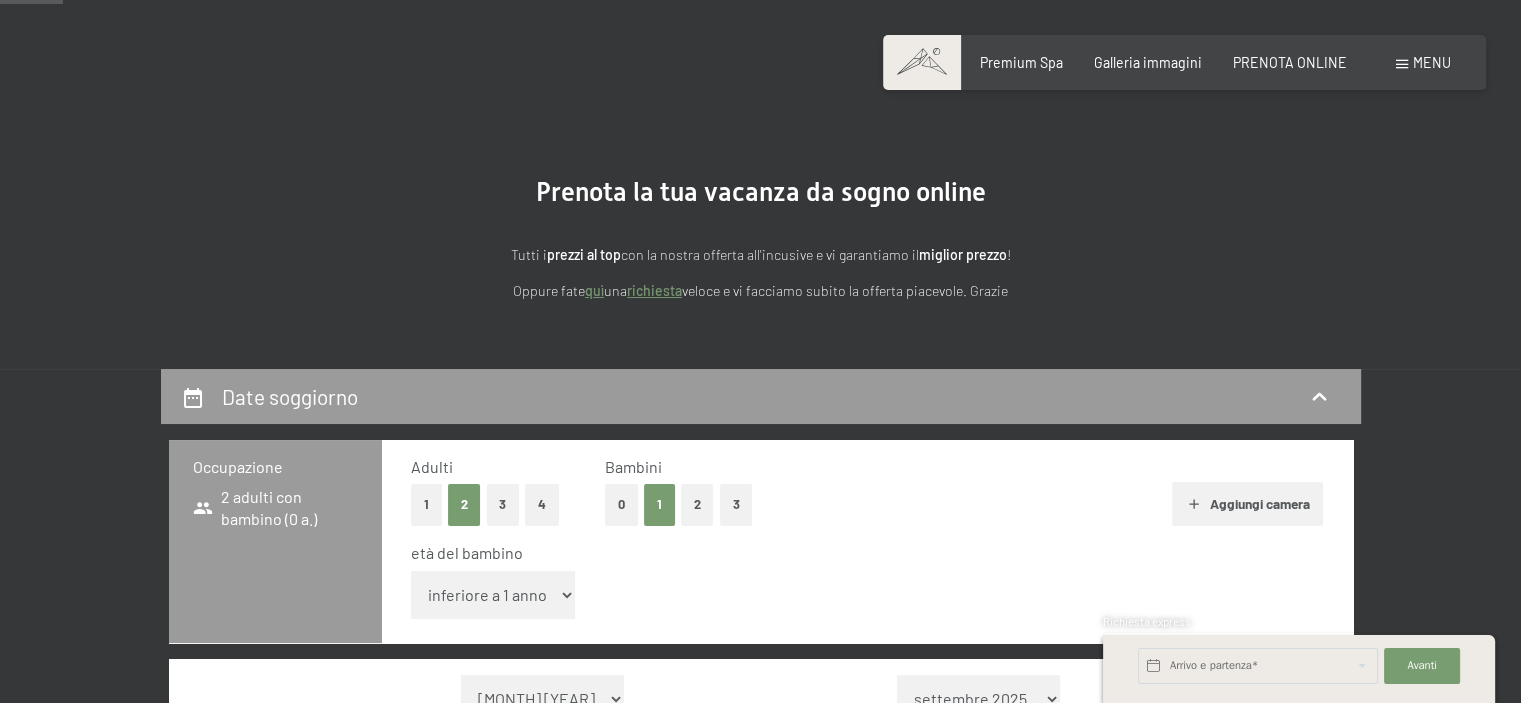 scroll, scrollTop: 100, scrollLeft: 0, axis: vertical 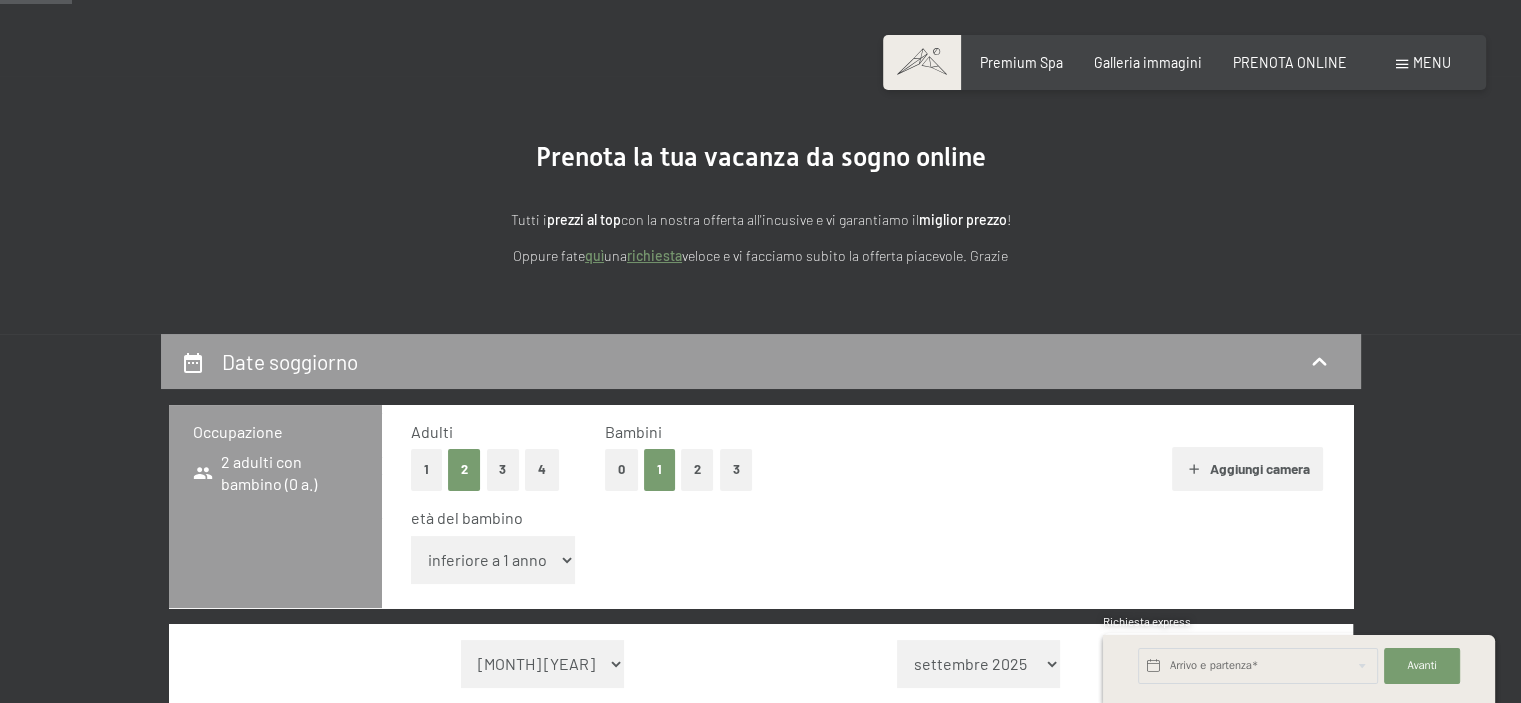 click on "inferiore a 1 anno 1 anno 2 anni 3 anni 4 anni 5 anni 6 anni 7 anni 8 anni 9 anni 10 anni 11 anni 12 anni 13 anni 14 anni 15 anni 16 anni 17 anni" at bounding box center [493, 560] 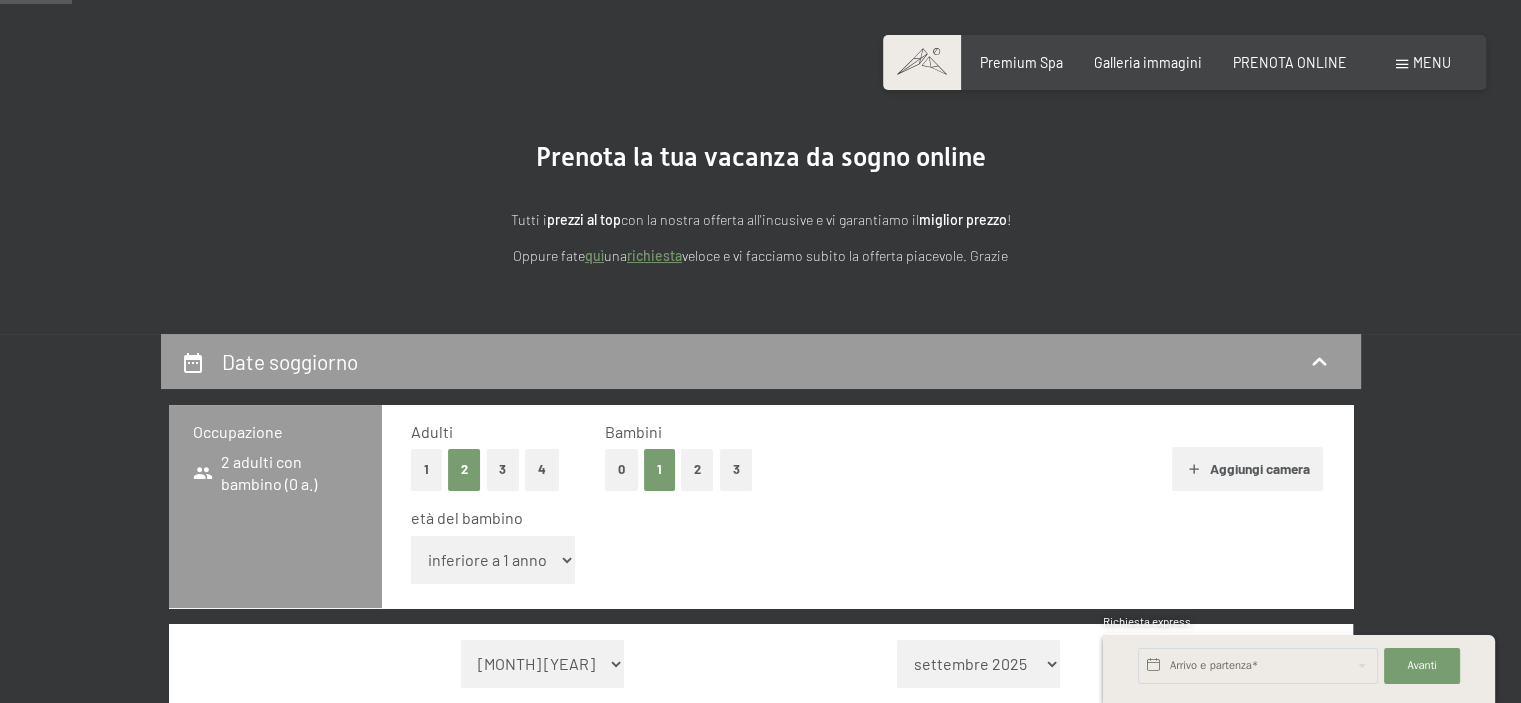 select on "10" 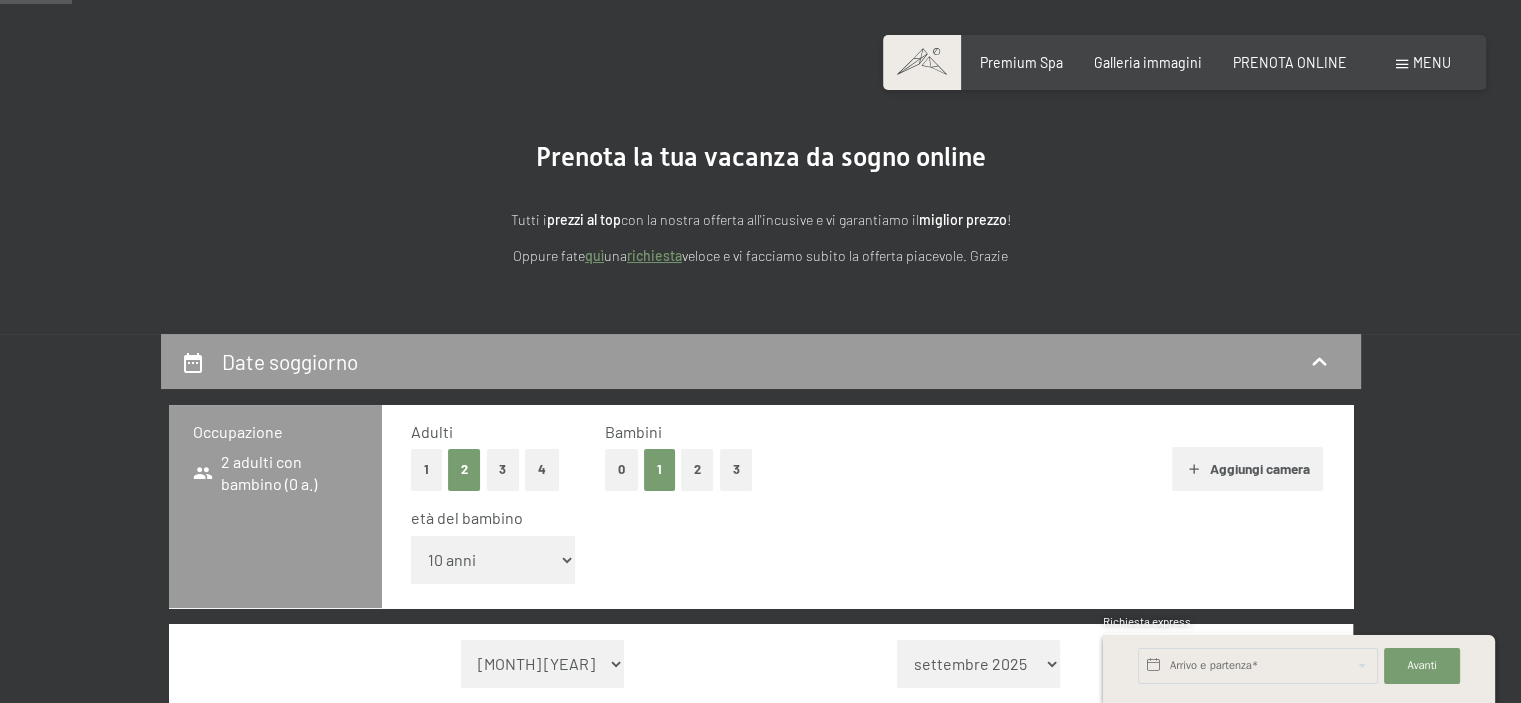 click on "inferiore a 1 anno 1 anno 2 anni 3 anni 4 anni 5 anni 6 anni 7 anni 8 anni 9 anni 10 anni 11 anni 12 anni 13 anni 14 anni 15 anni 16 anni 17 anni" at bounding box center (493, 560) 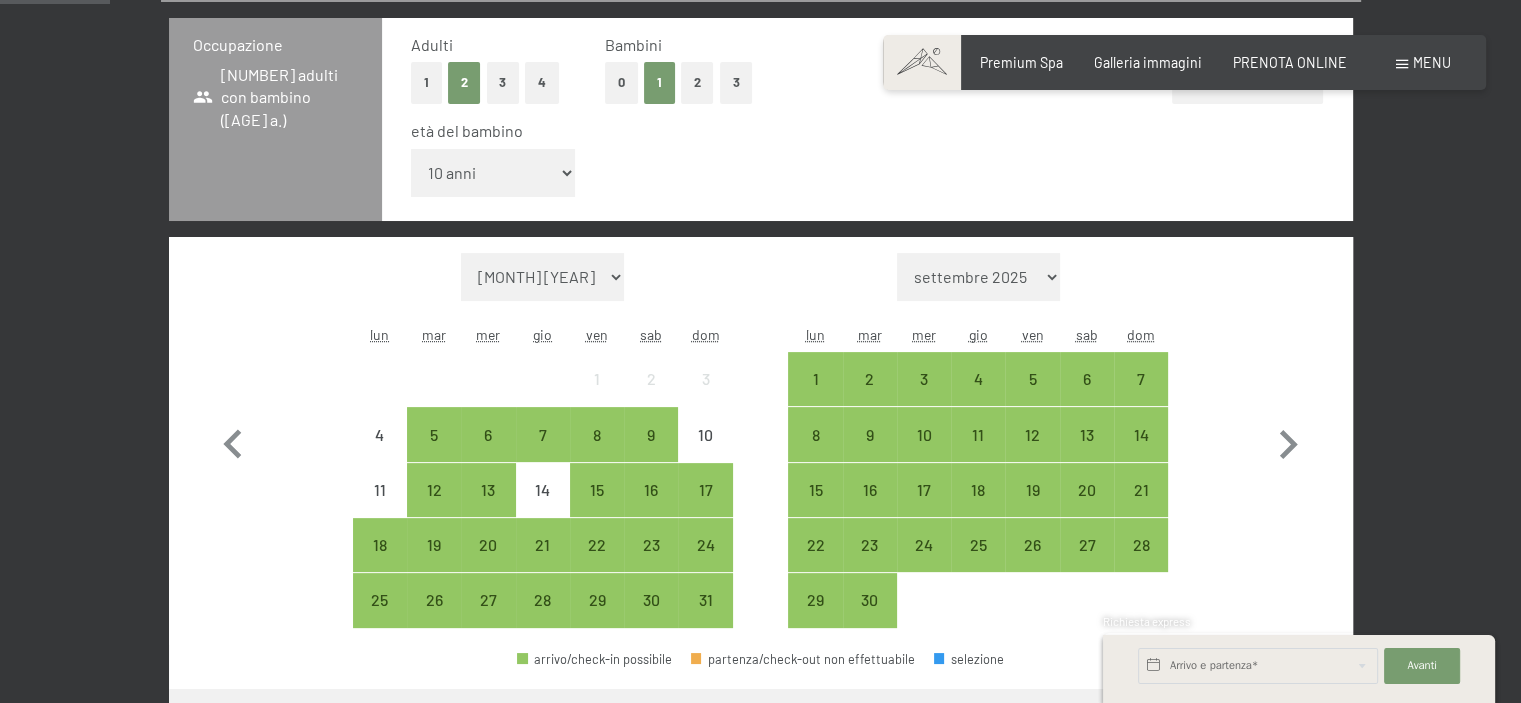 scroll, scrollTop: 500, scrollLeft: 0, axis: vertical 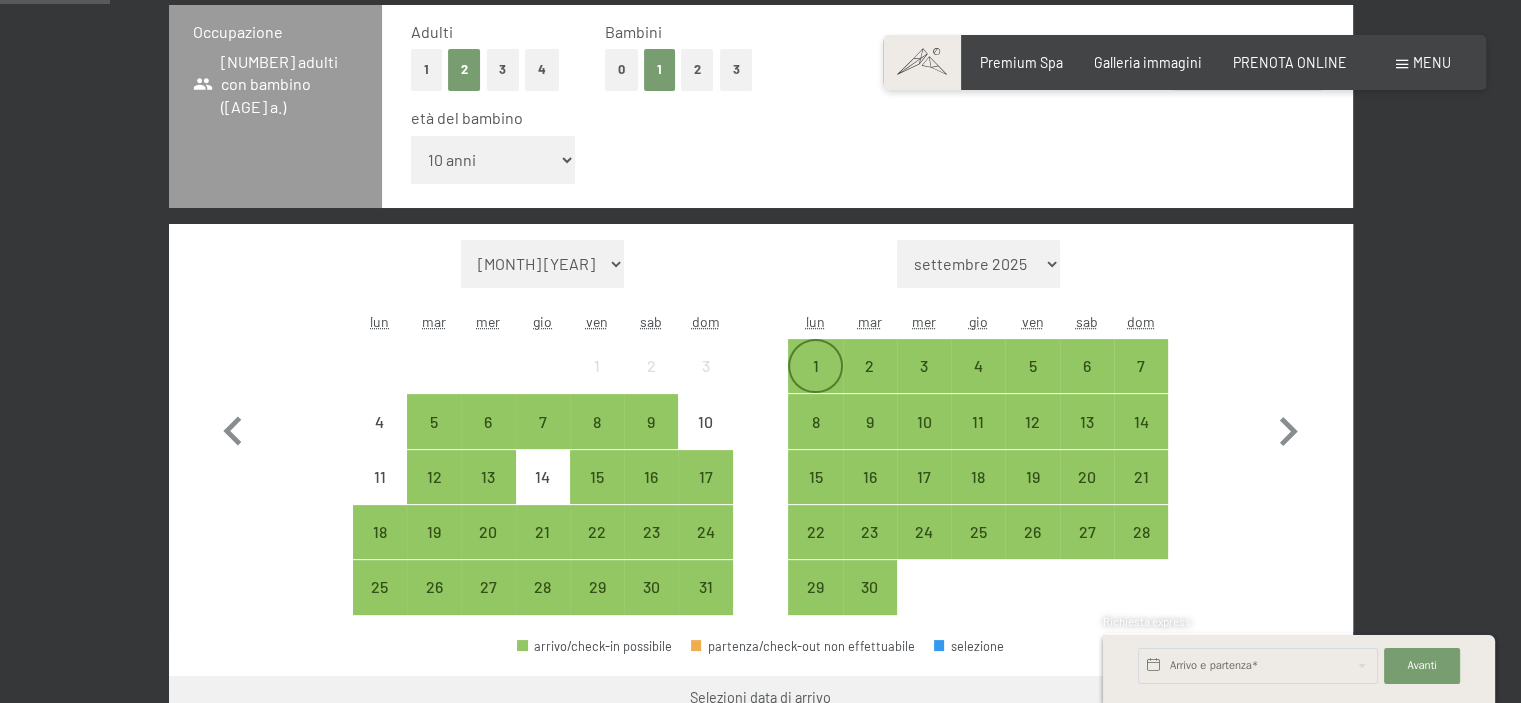 click on "1" at bounding box center (815, 383) 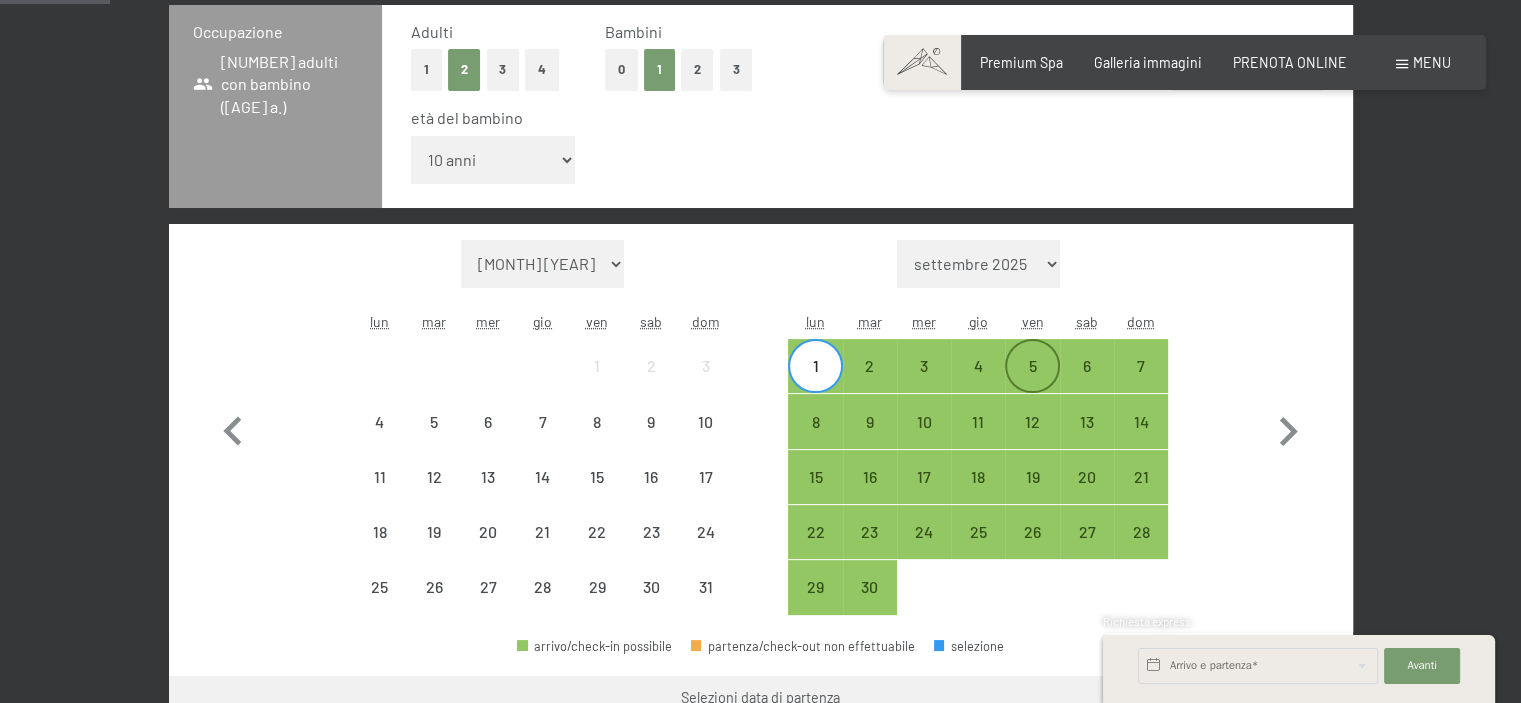 click on "5" at bounding box center [1032, 366] 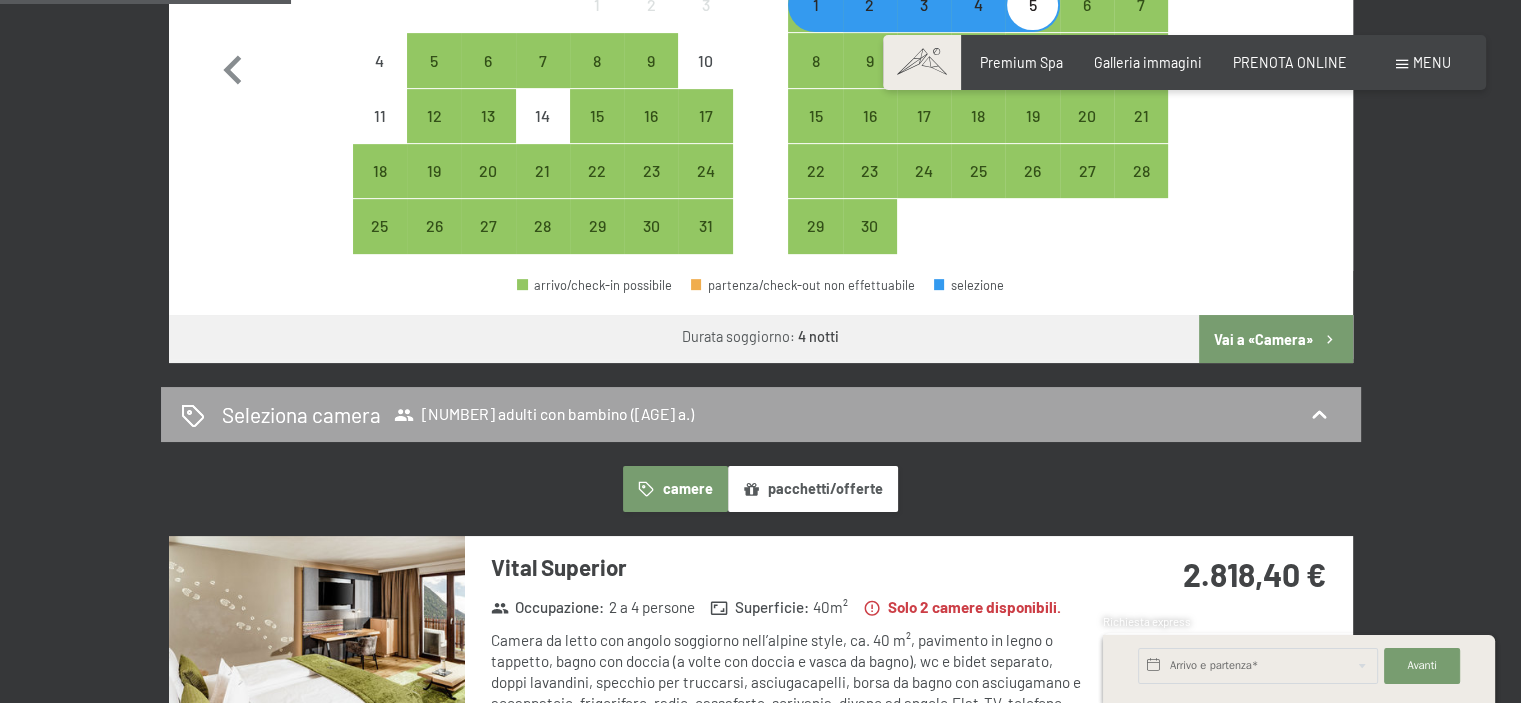 scroll, scrollTop: 900, scrollLeft: 0, axis: vertical 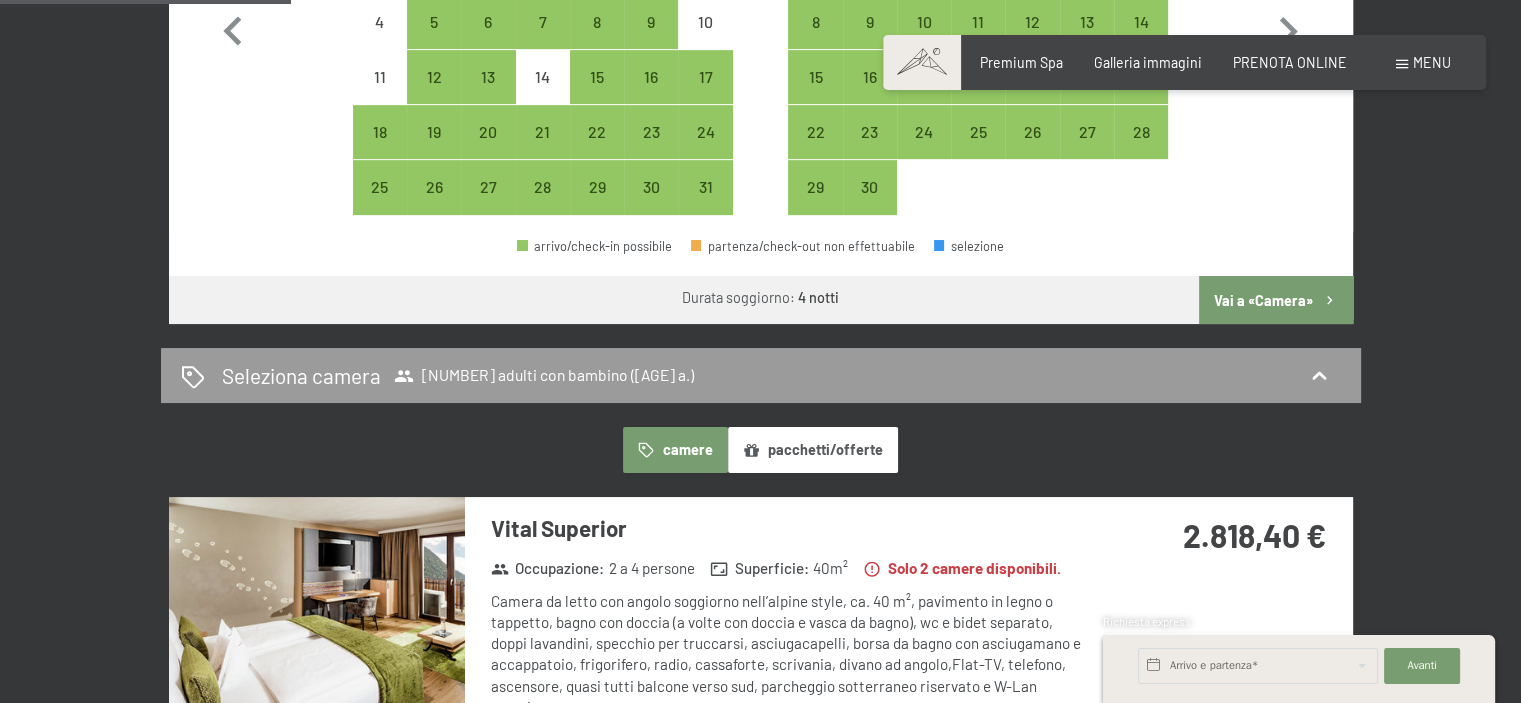 drag, startPoint x: 1259, startPoint y: 302, endPoint x: 1001, endPoint y: 283, distance: 258.69867 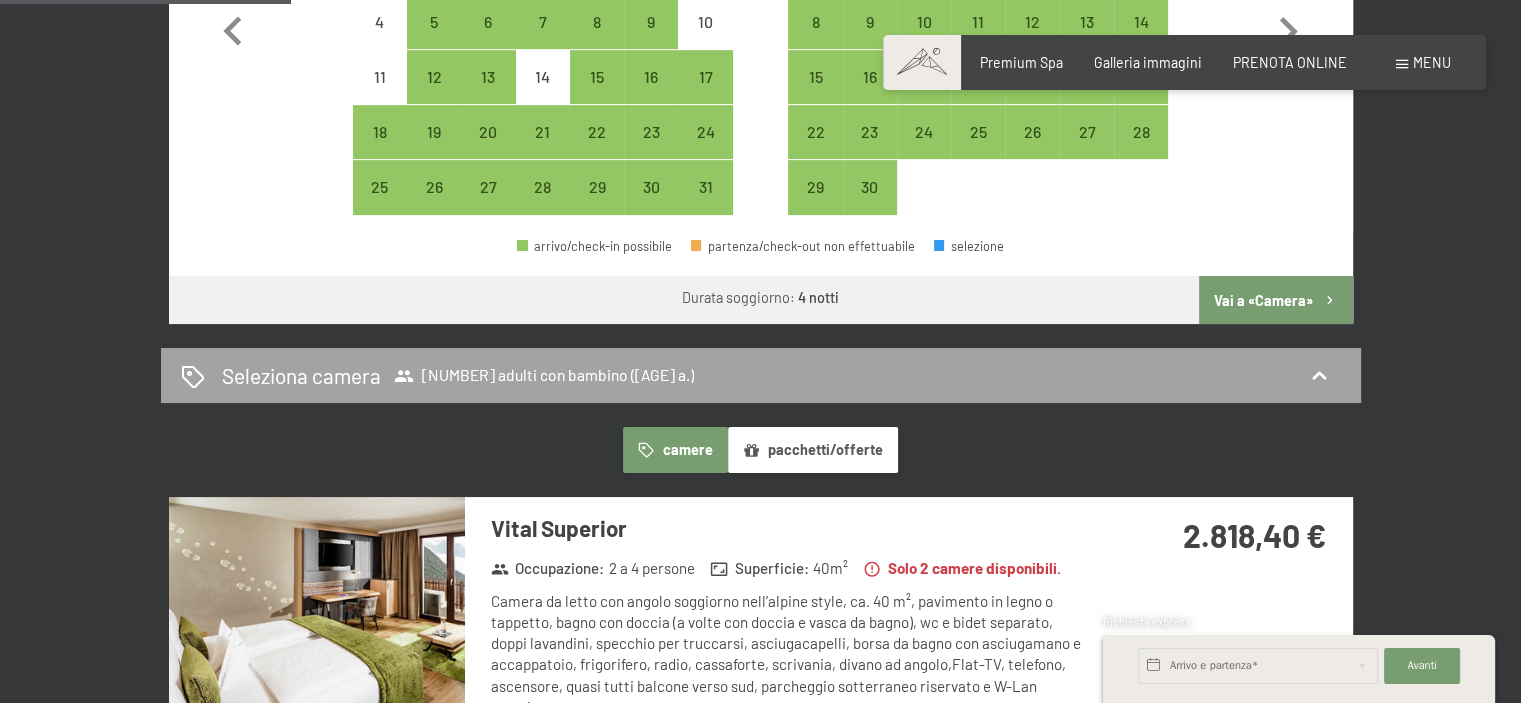 click 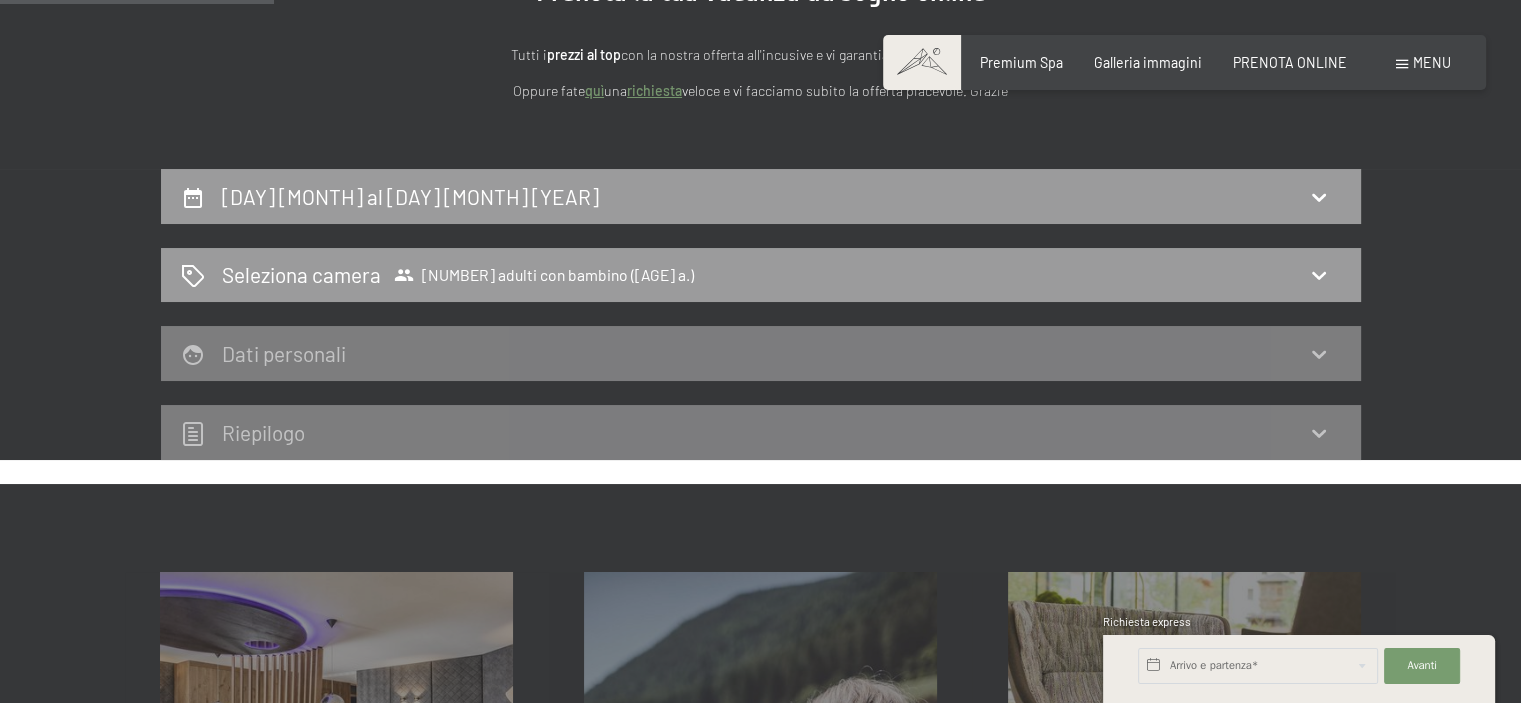 scroll, scrollTop: 233, scrollLeft: 0, axis: vertical 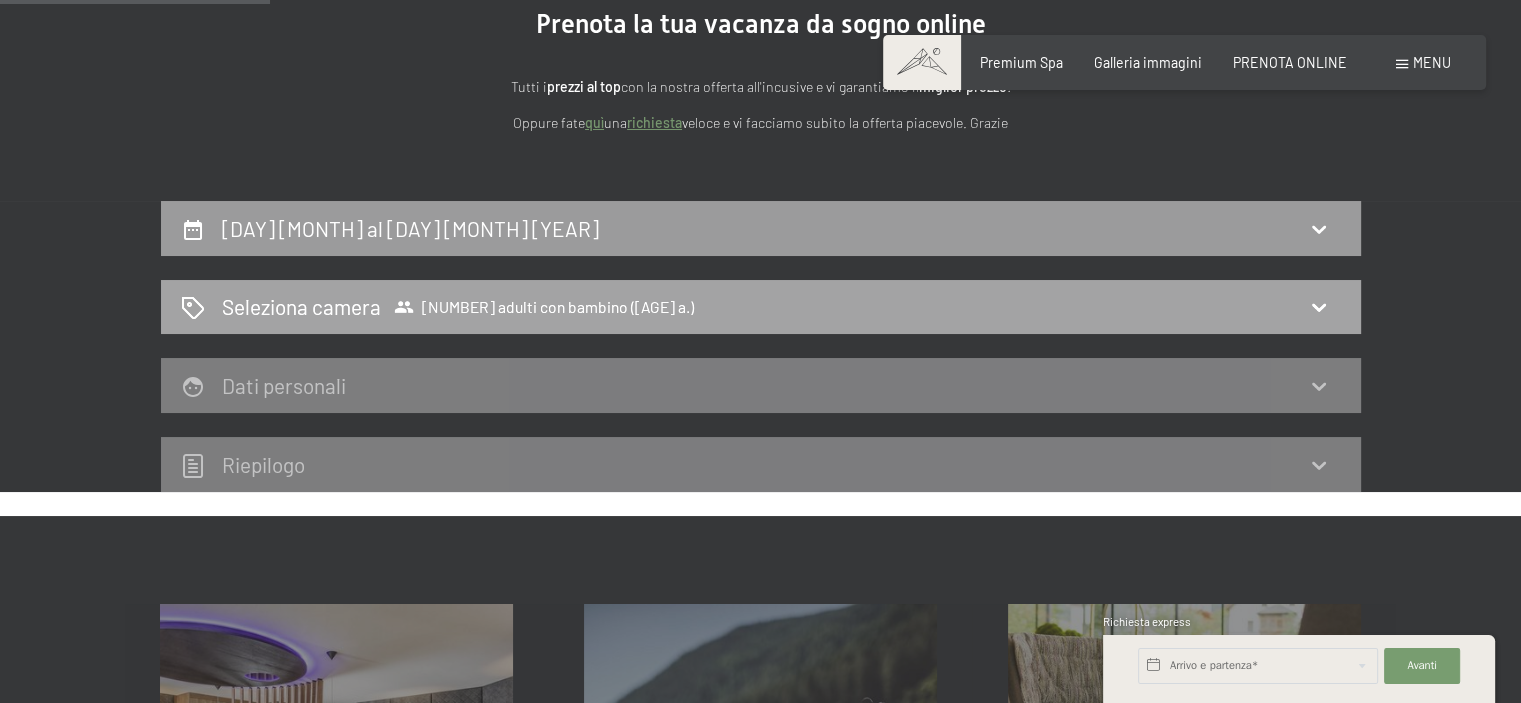 click on "2 adulti con bambino (10 a.)" at bounding box center [544, 307] 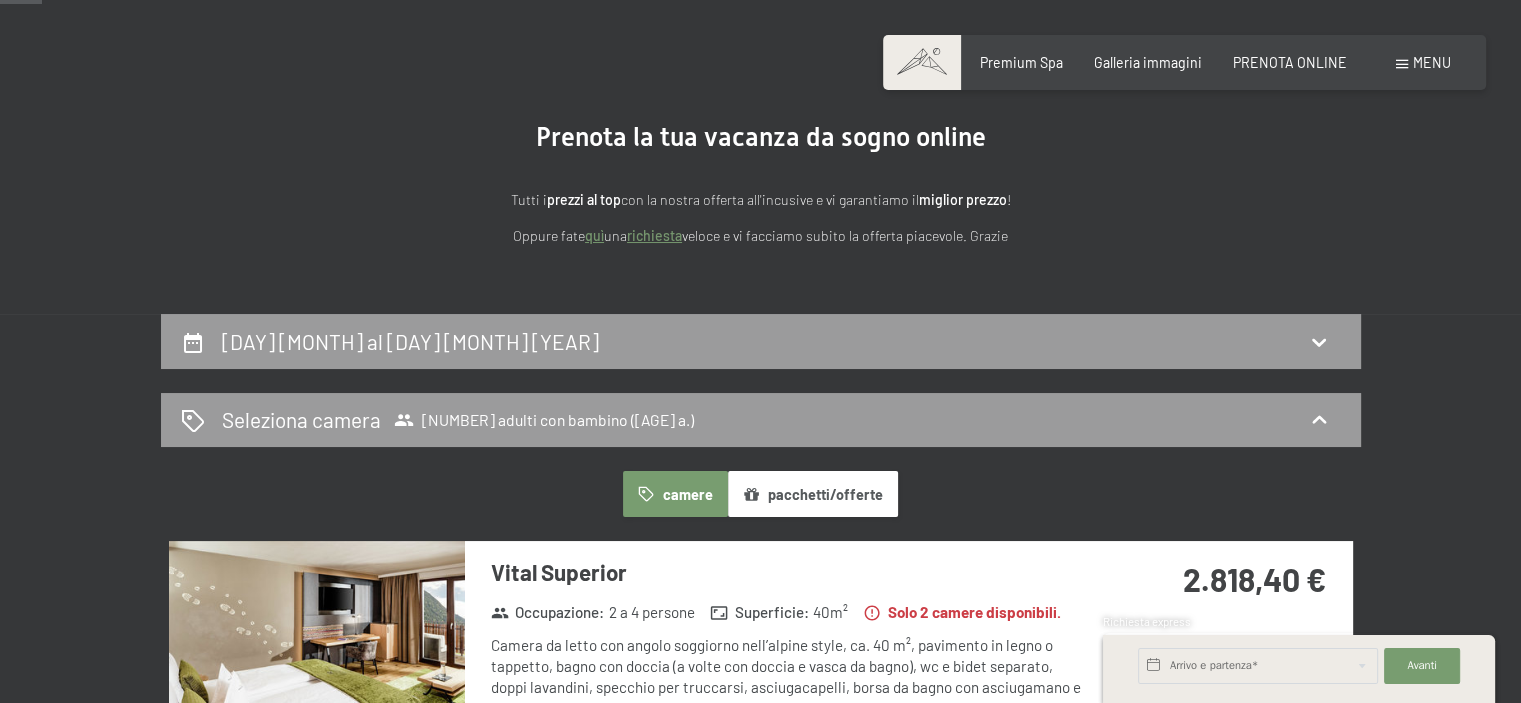 scroll, scrollTop: 0, scrollLeft: 0, axis: both 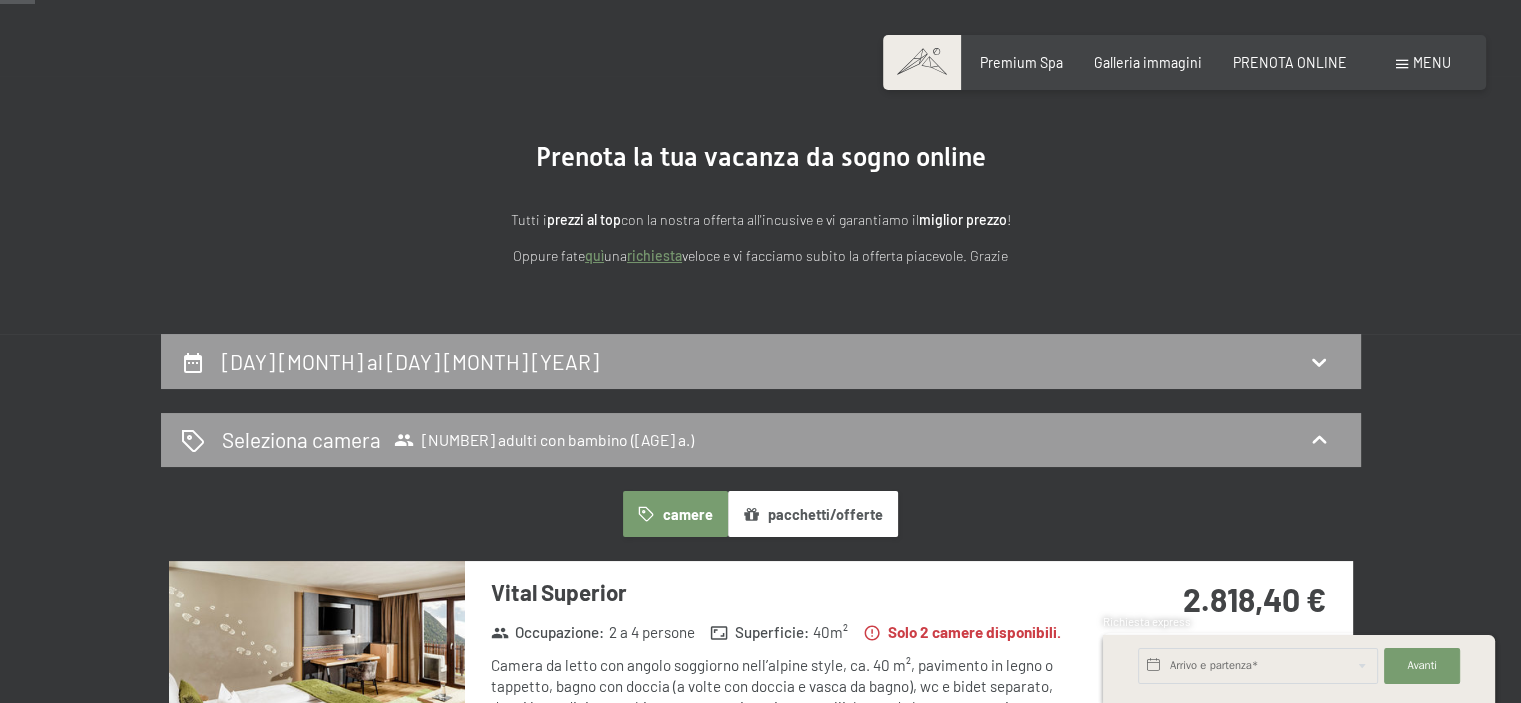 click on "pacchetti/offerte" at bounding box center (813, 514) 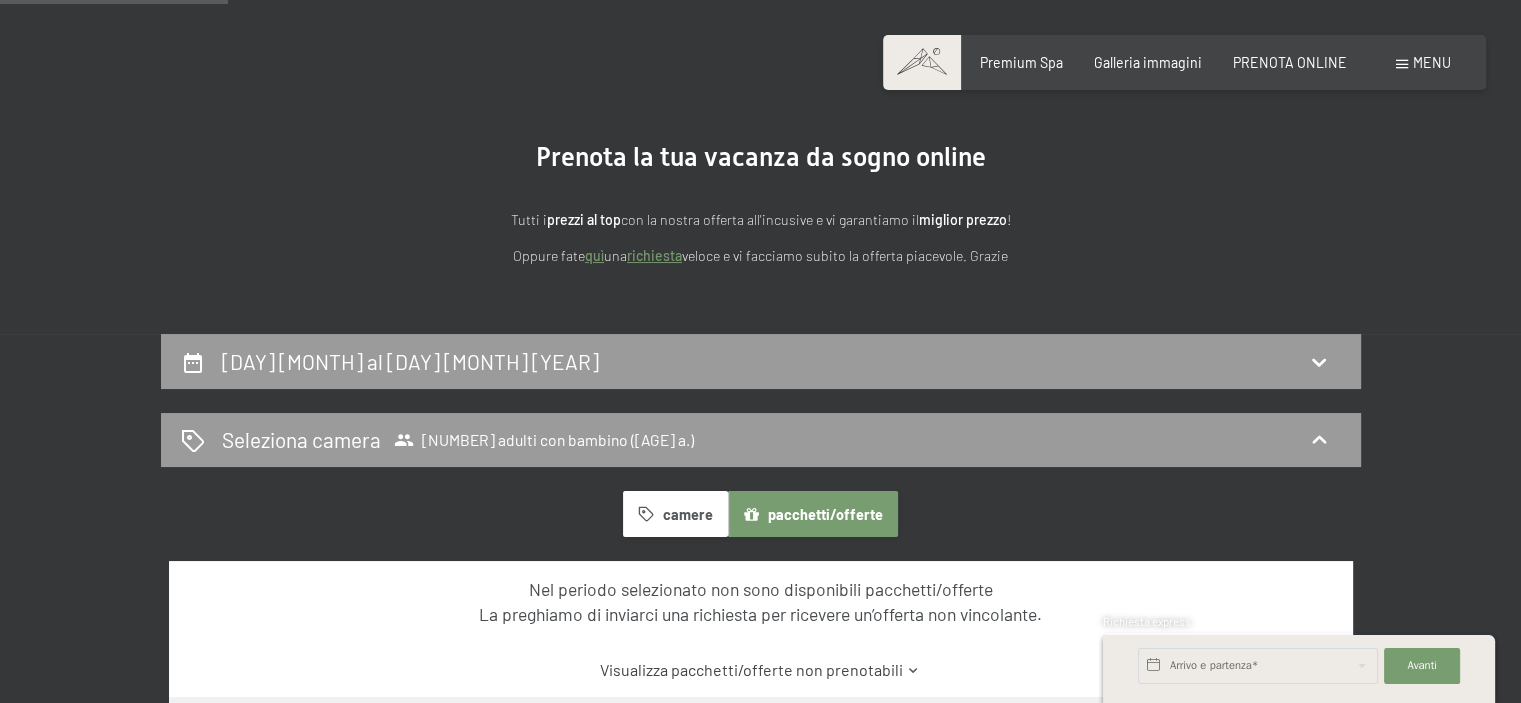 scroll, scrollTop: 500, scrollLeft: 0, axis: vertical 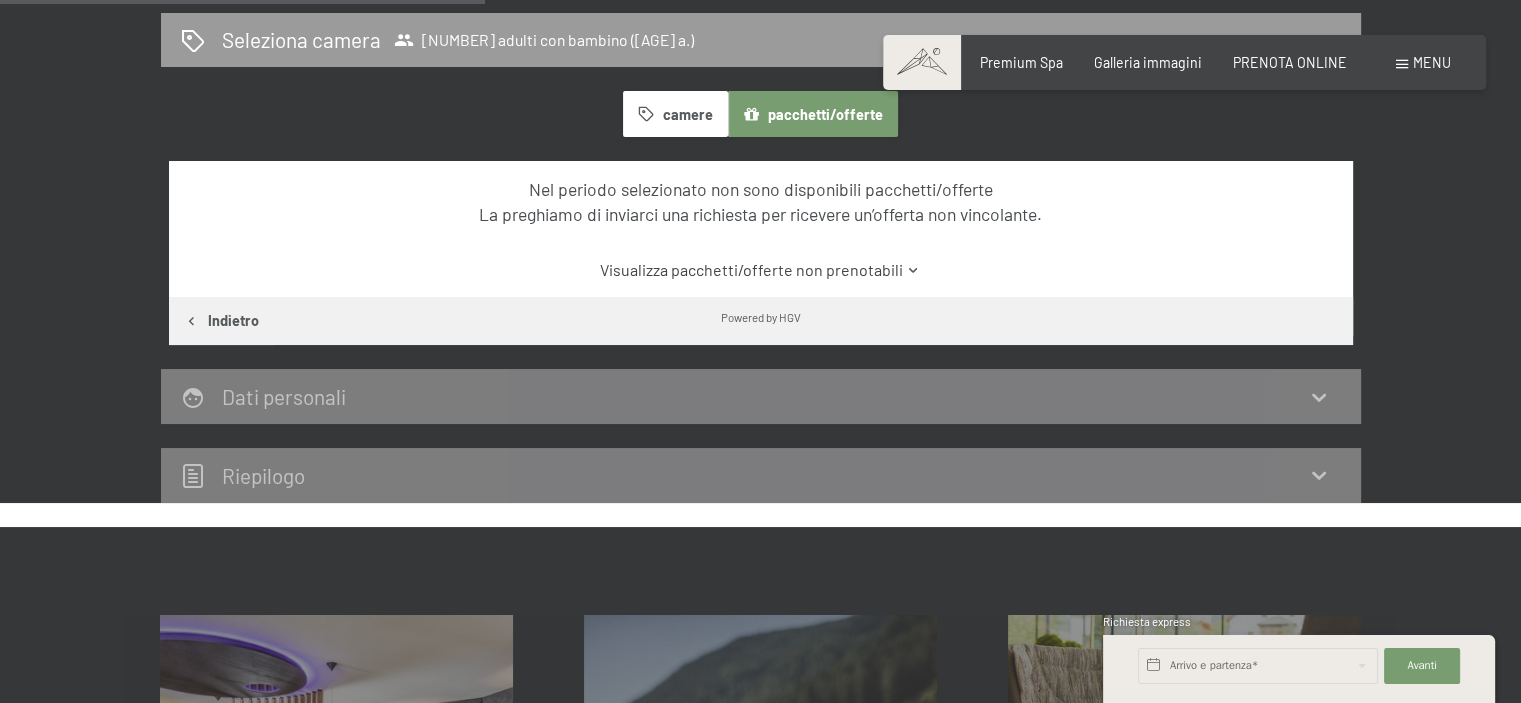 click on "camere" at bounding box center [675, 114] 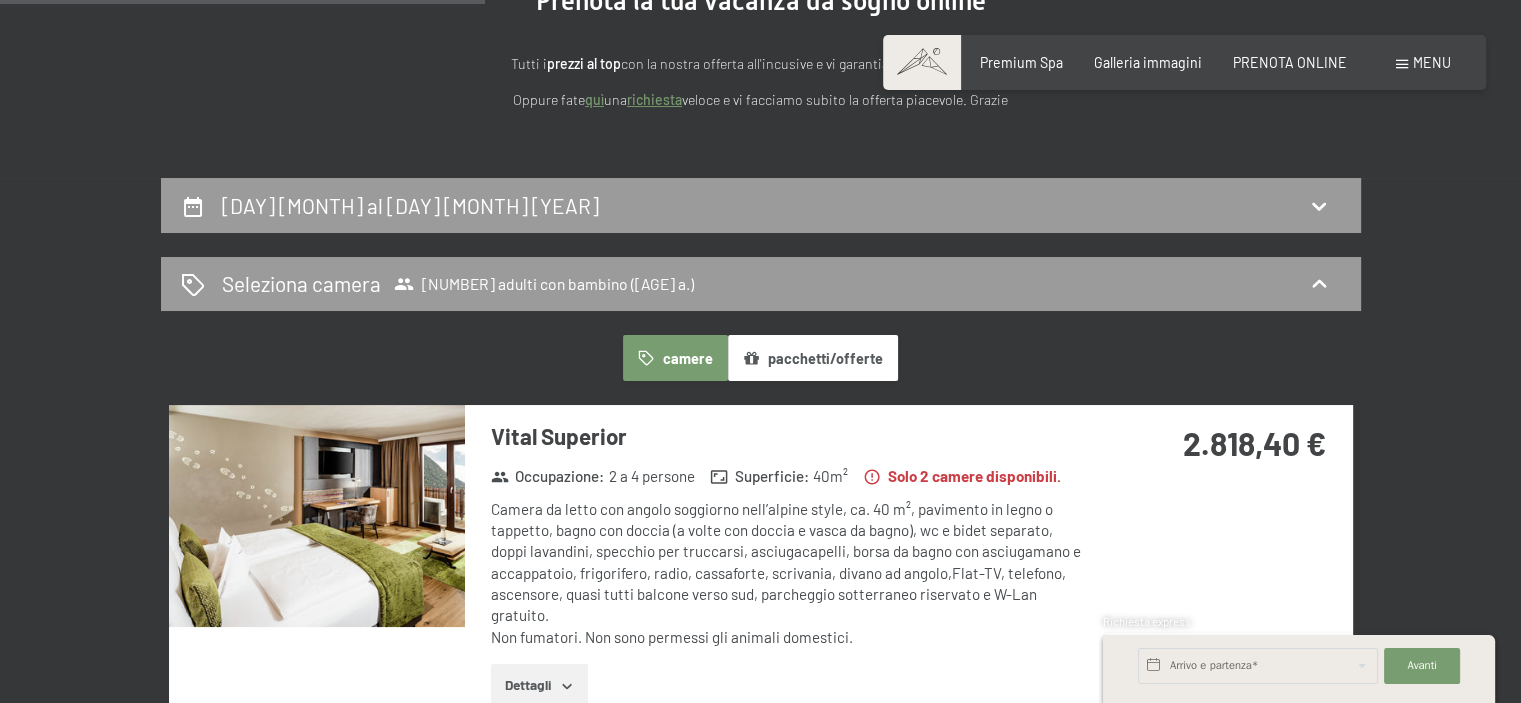 scroll, scrollTop: 0, scrollLeft: 0, axis: both 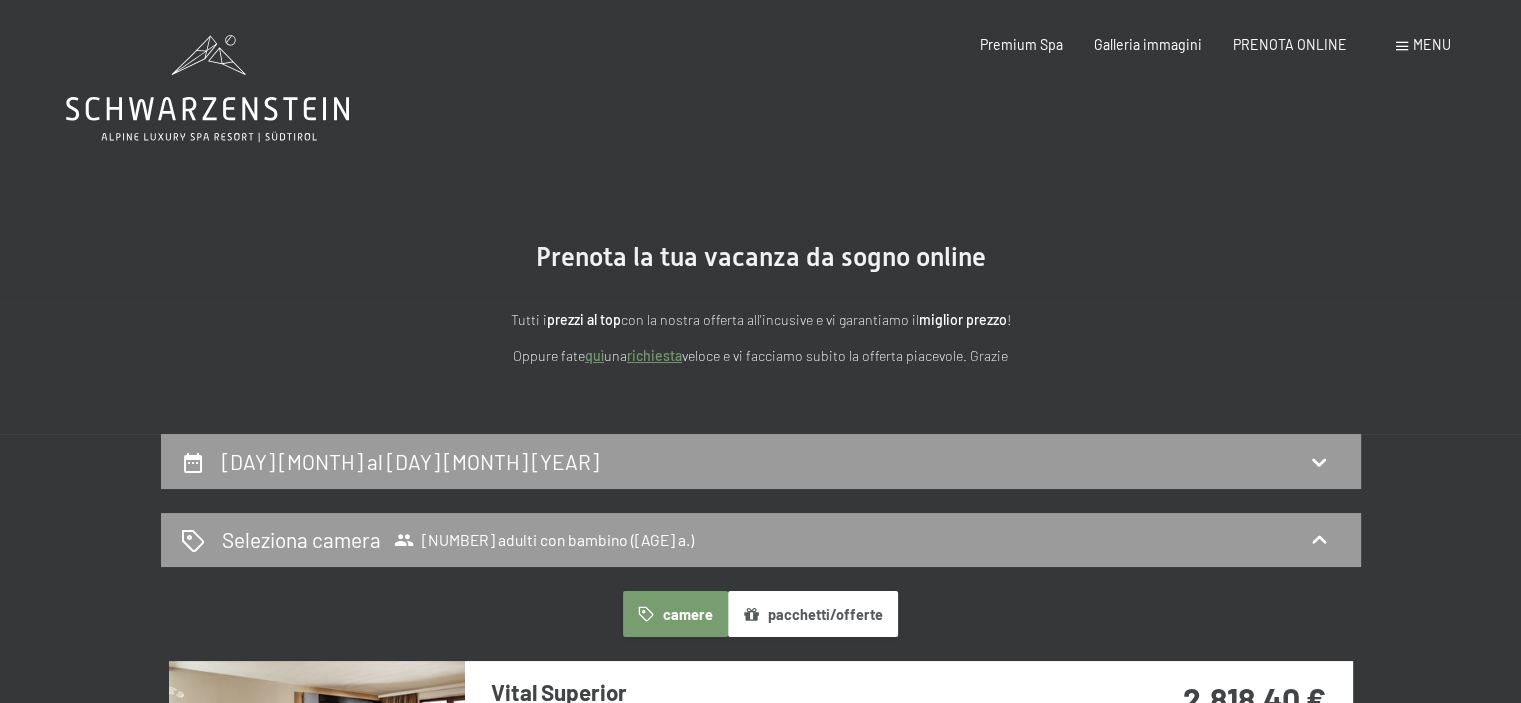 click 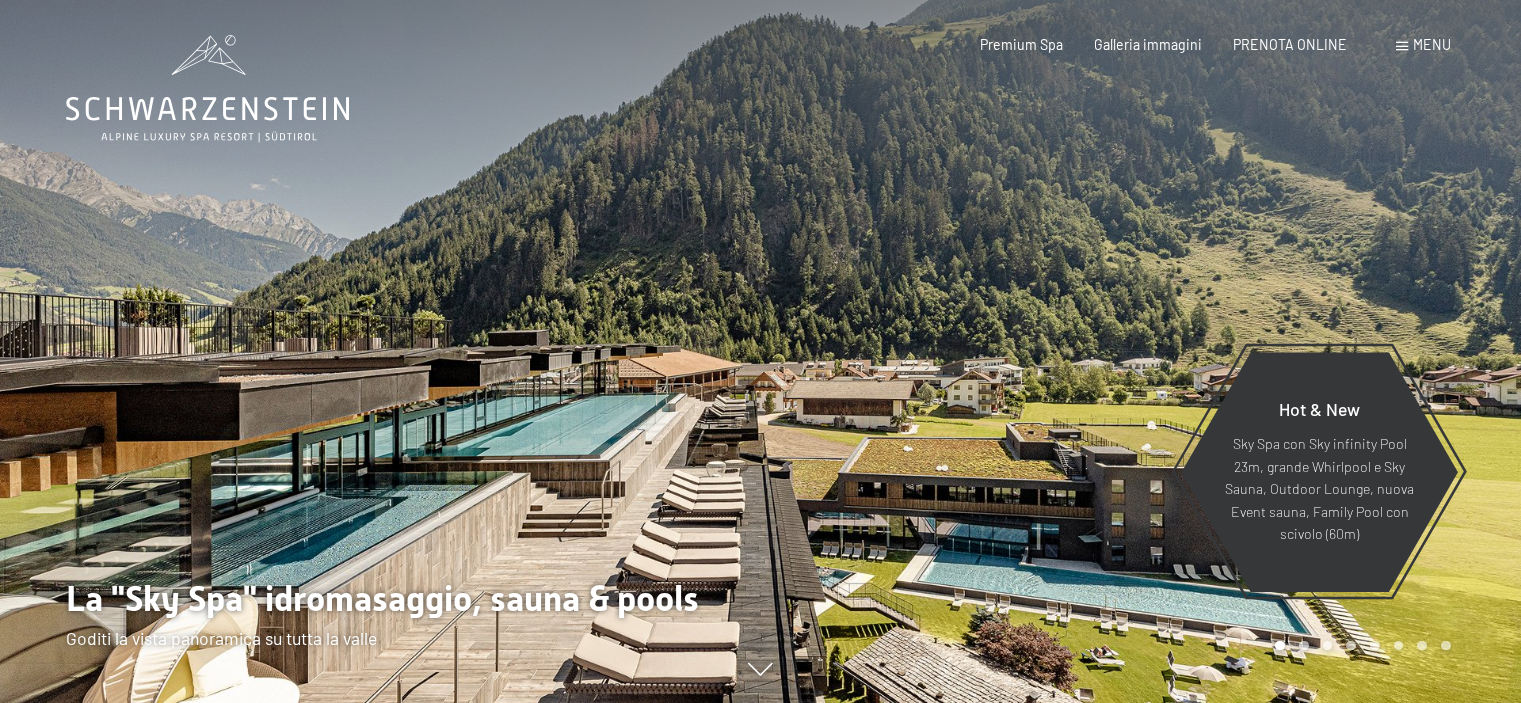scroll, scrollTop: 0, scrollLeft: 0, axis: both 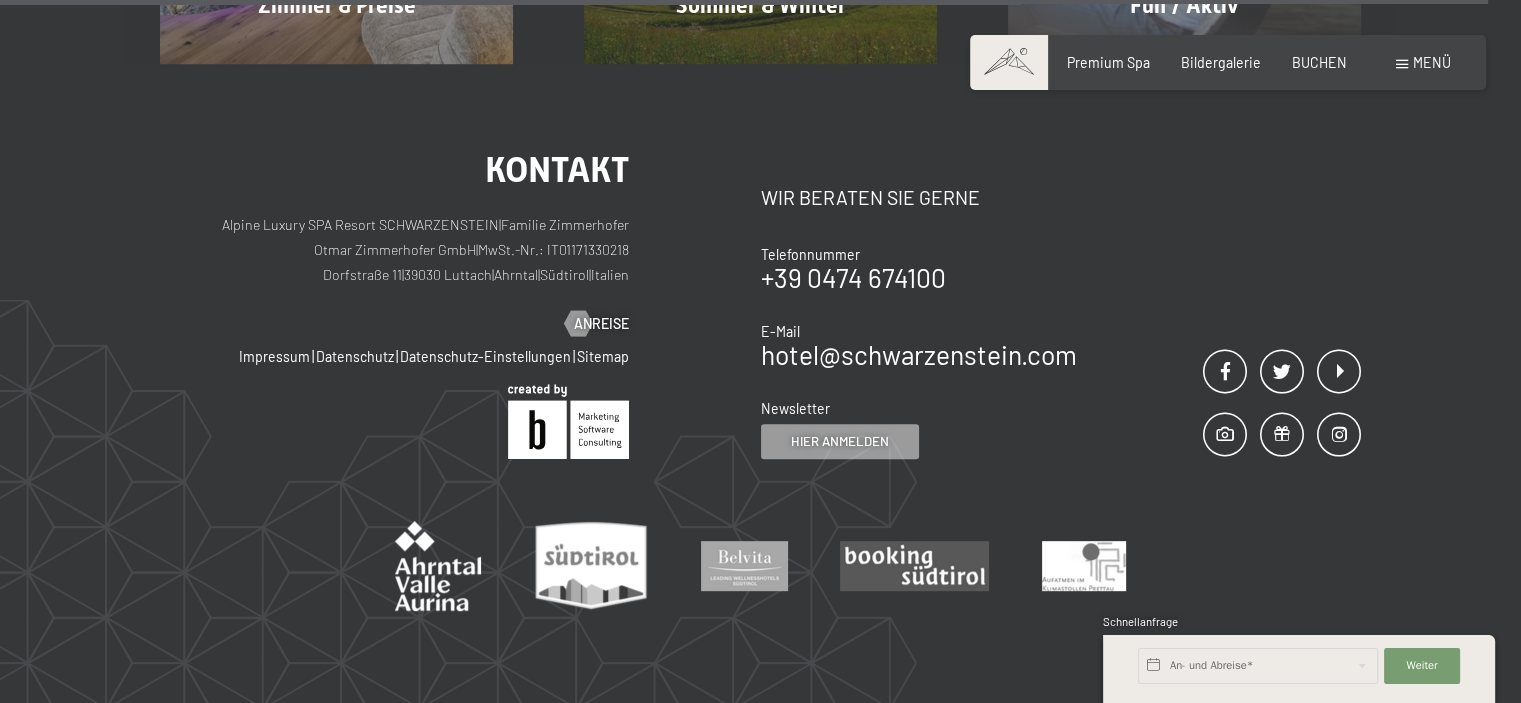 drag, startPoint x: 639, startPoint y: 275, endPoint x: 304, endPoint y: 274, distance: 335.0015 